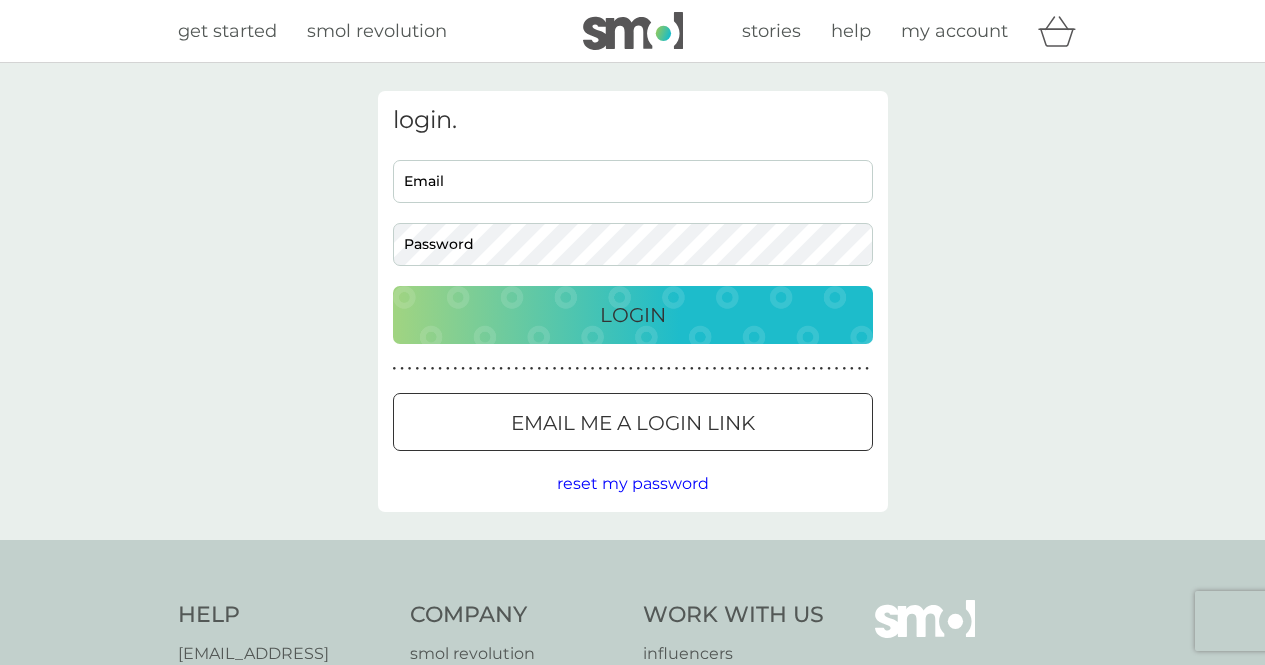 scroll, scrollTop: 0, scrollLeft: 0, axis: both 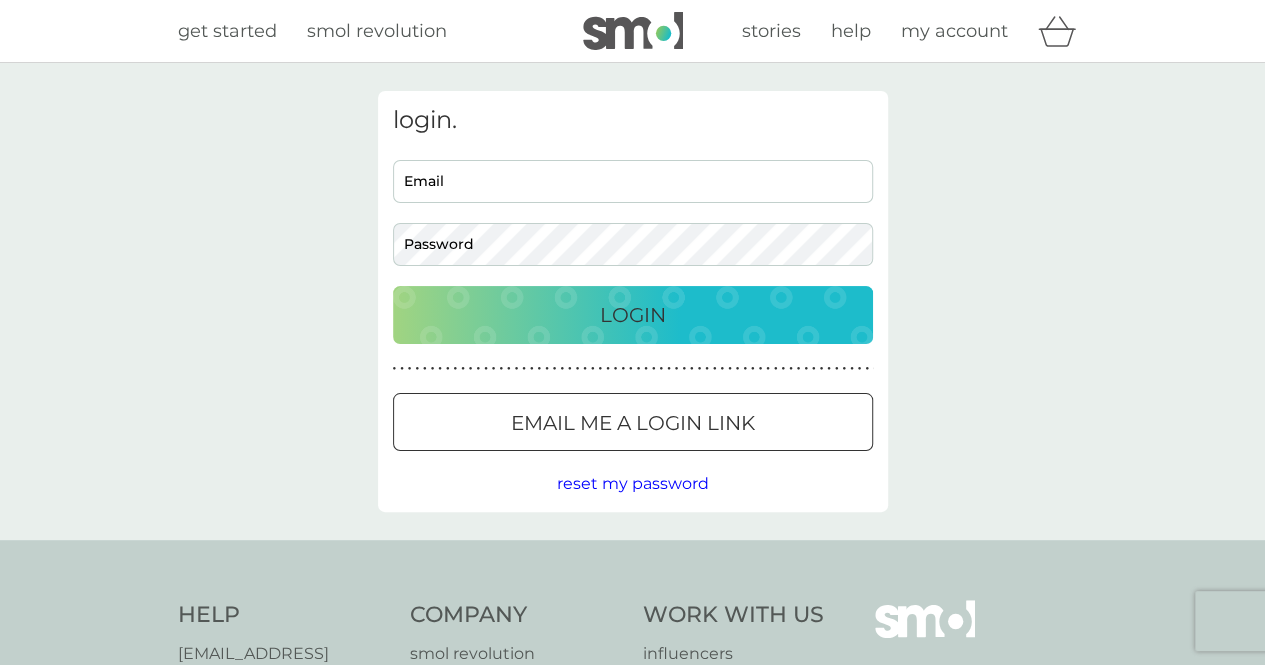 click on "Email" at bounding box center [633, 181] 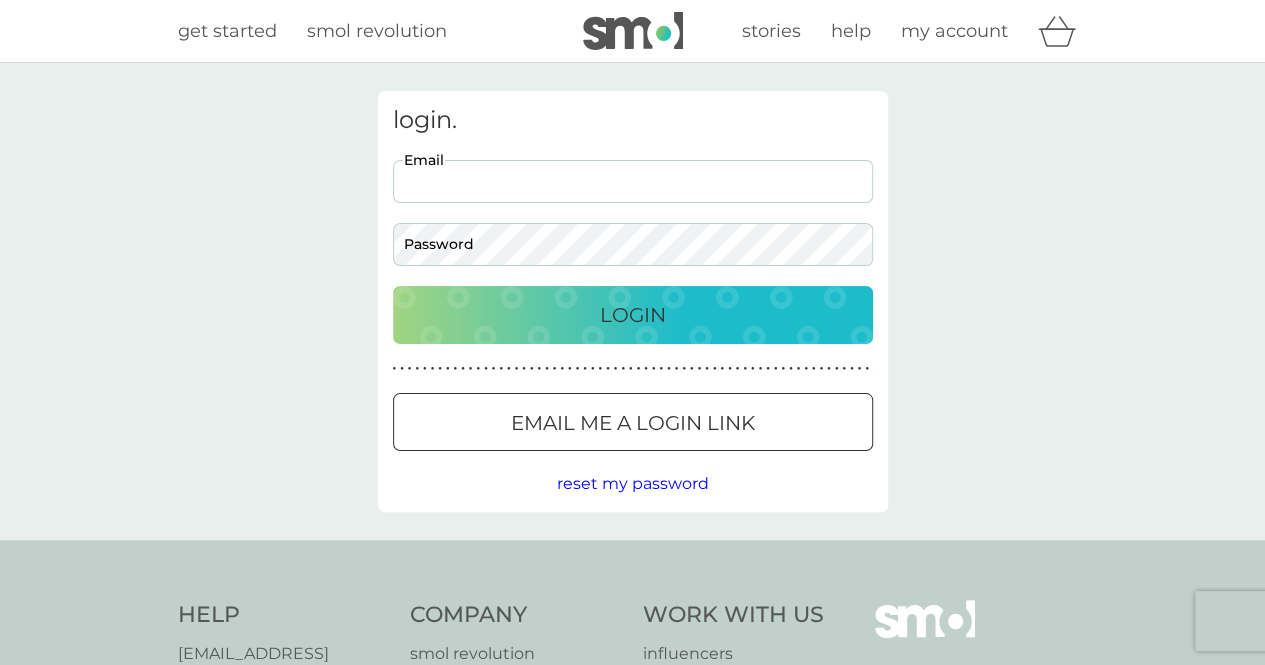 click on "Email" at bounding box center [633, 181] 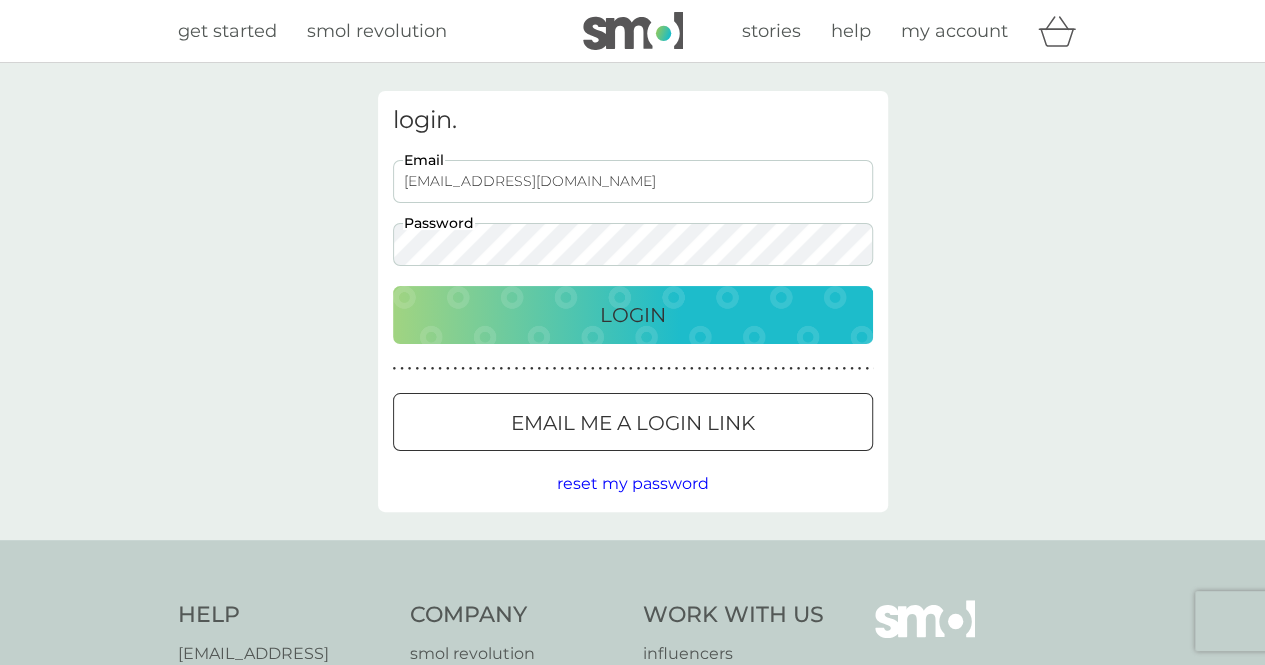 click on "Login" at bounding box center [633, 315] 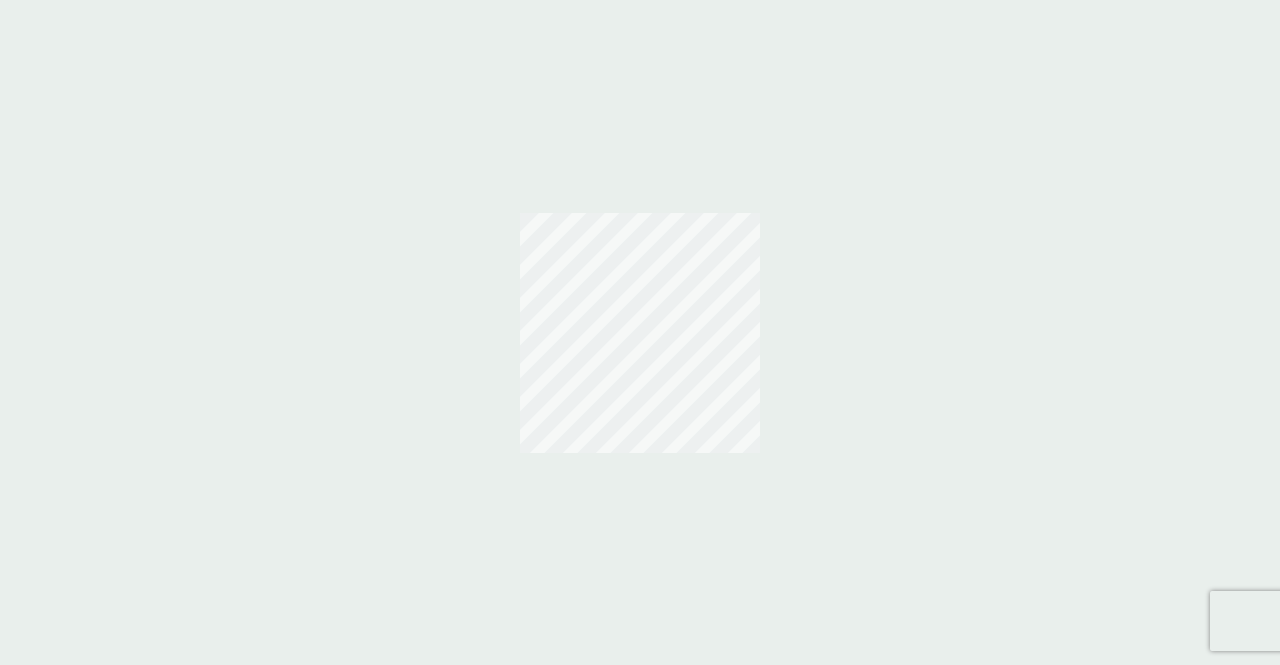 scroll, scrollTop: 0, scrollLeft: 0, axis: both 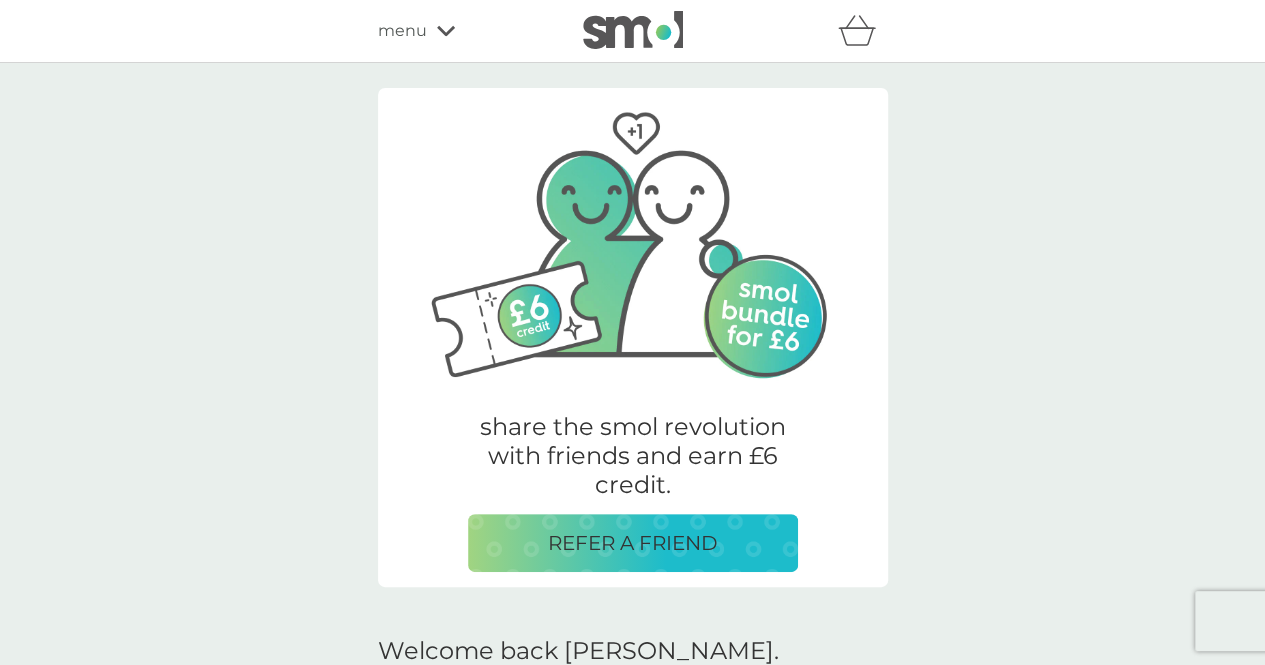 click on "menu" at bounding box center (402, 31) 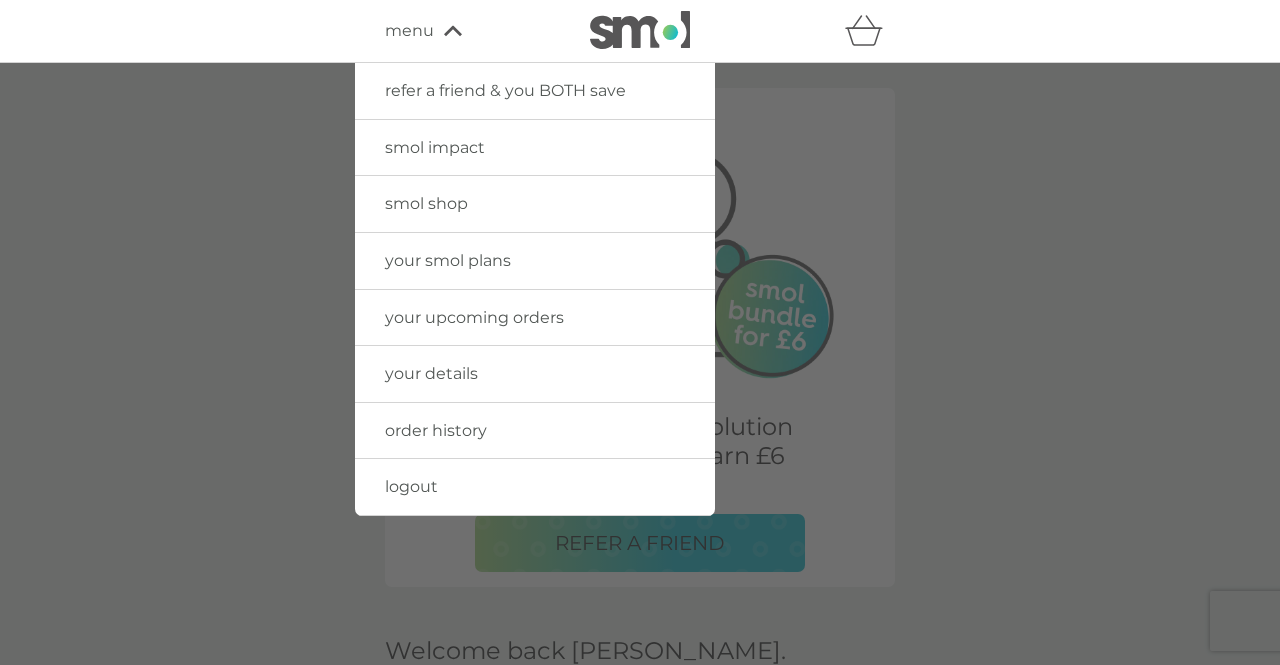 click on "menu" at bounding box center [409, 31] 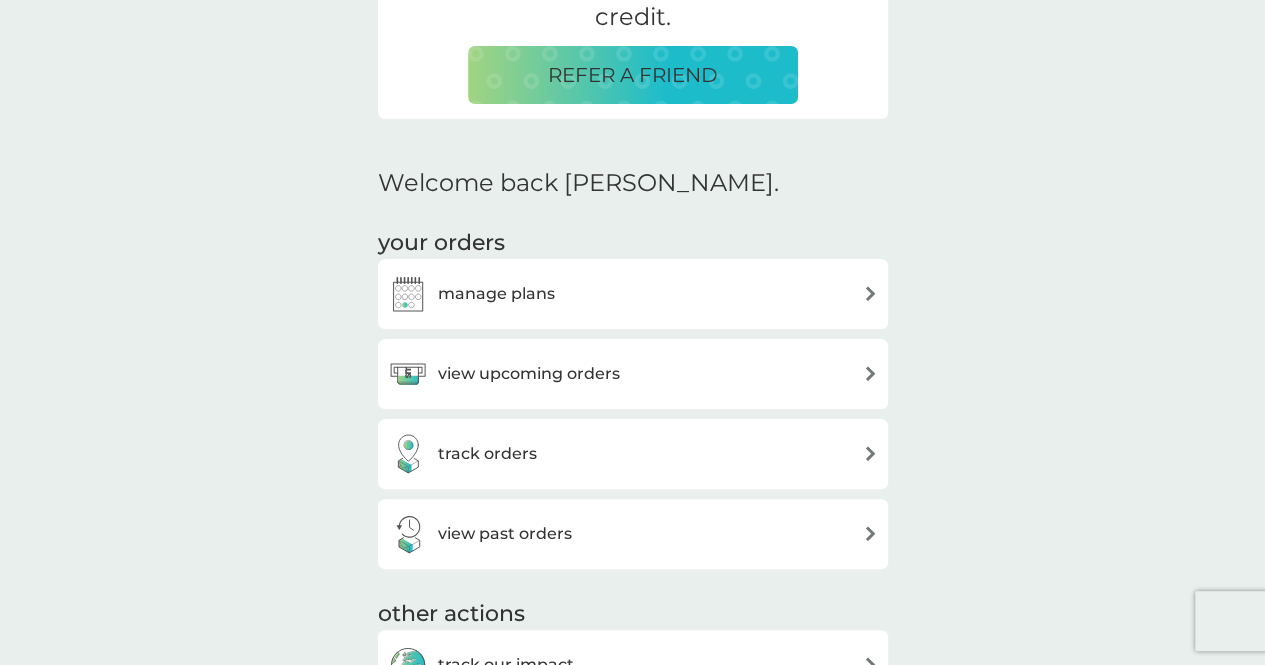 scroll, scrollTop: 500, scrollLeft: 0, axis: vertical 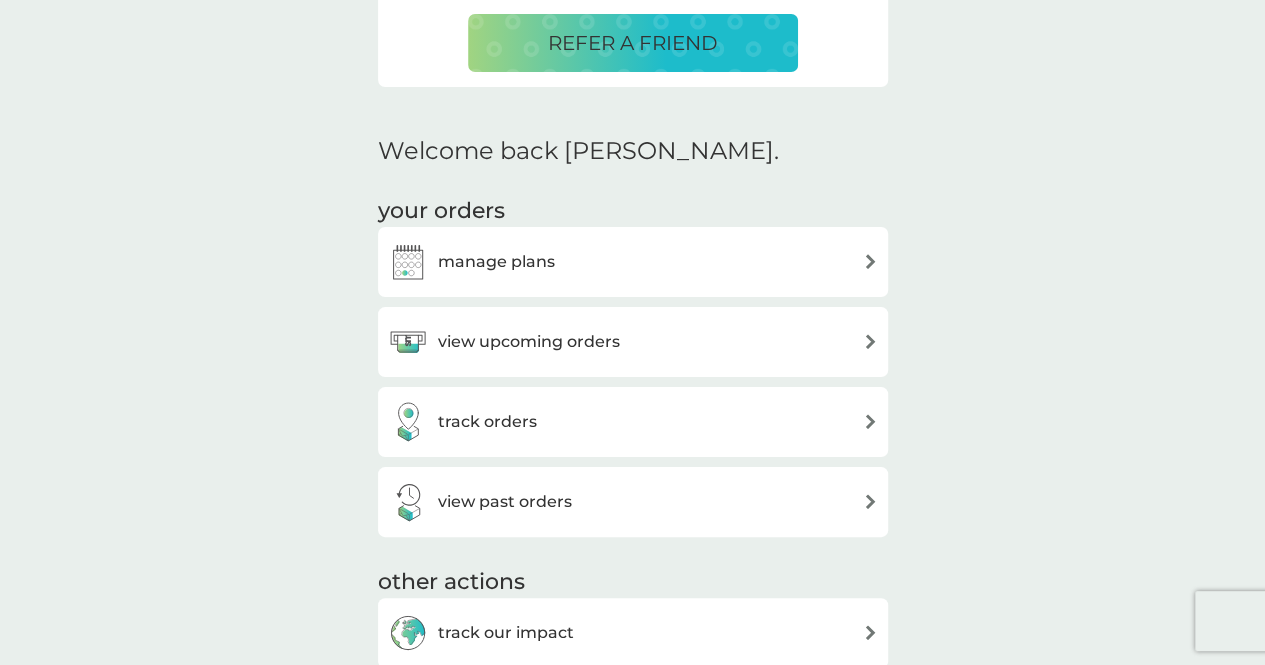 click on "manage plans" at bounding box center [633, 262] 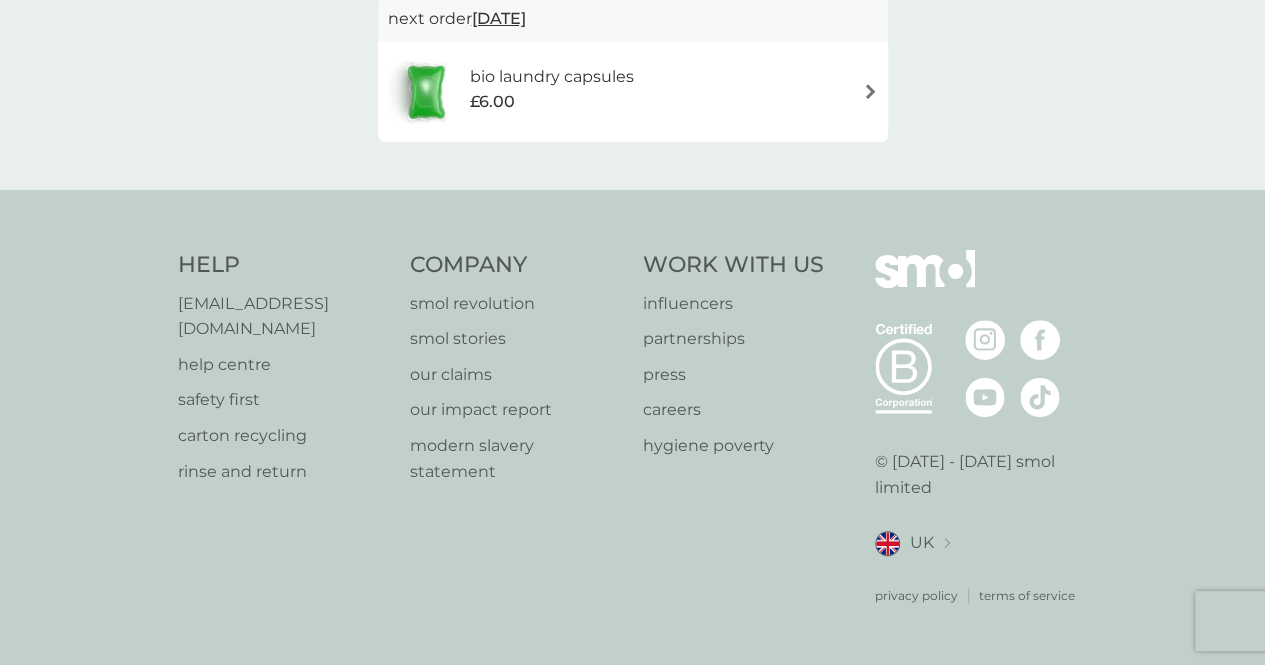 scroll, scrollTop: 0, scrollLeft: 0, axis: both 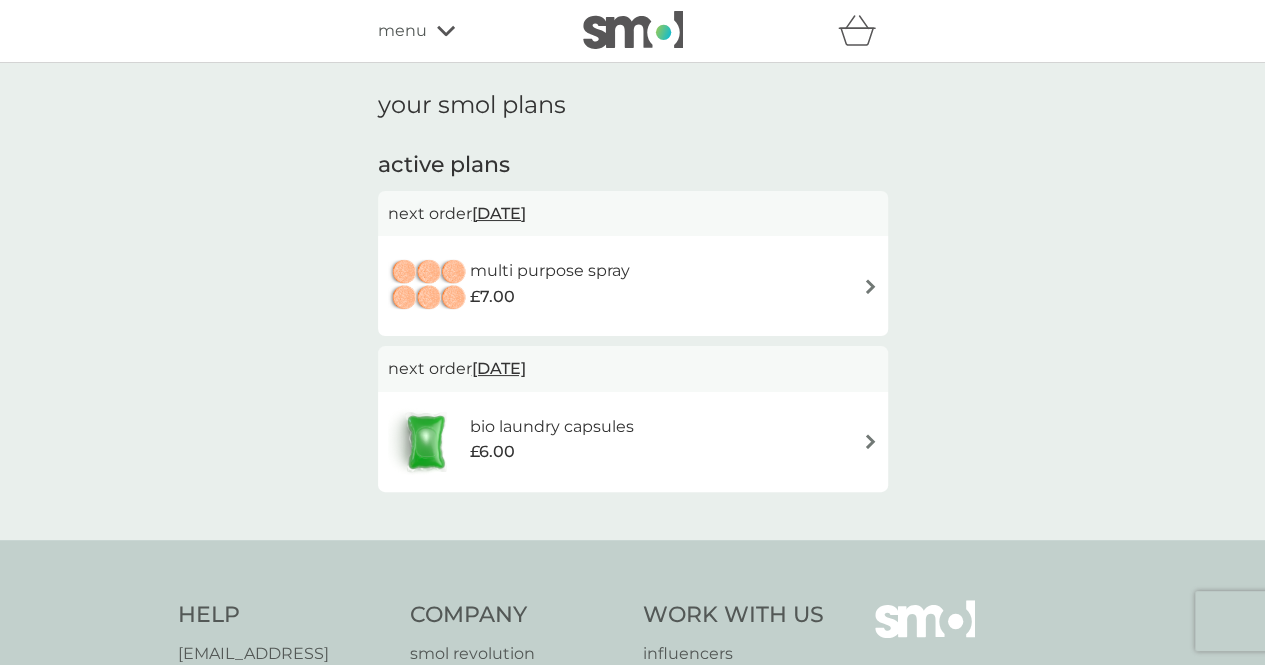 click at bounding box center [870, 286] 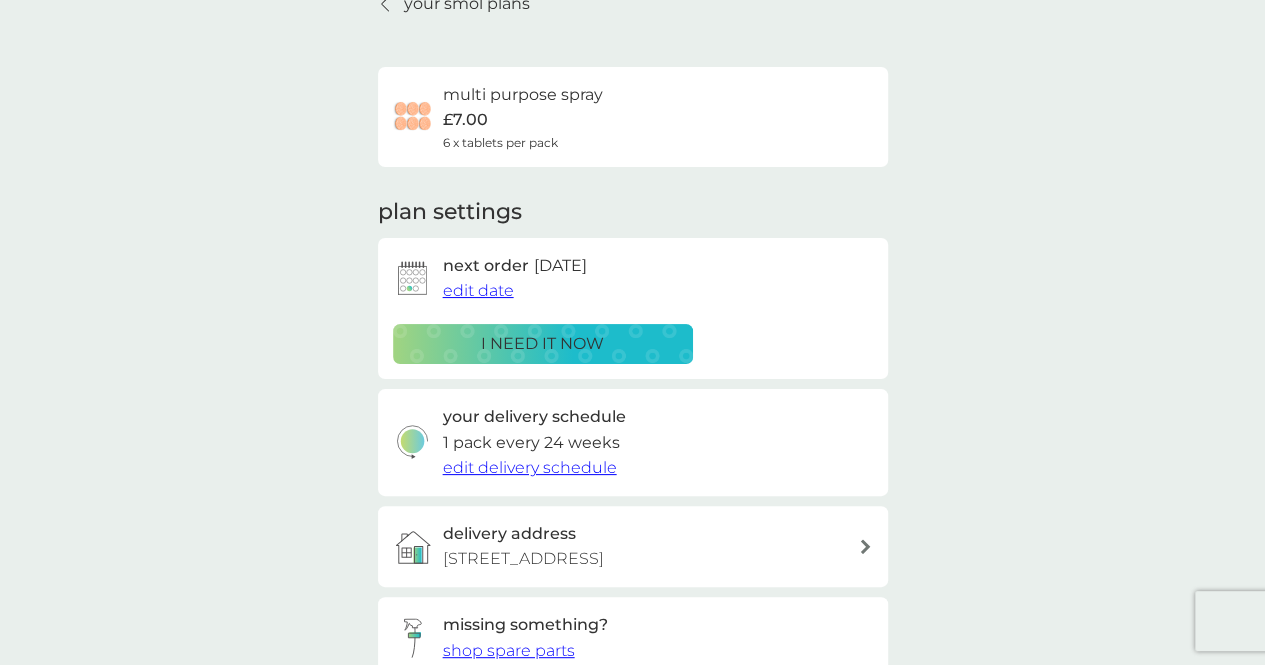 scroll, scrollTop: 0, scrollLeft: 0, axis: both 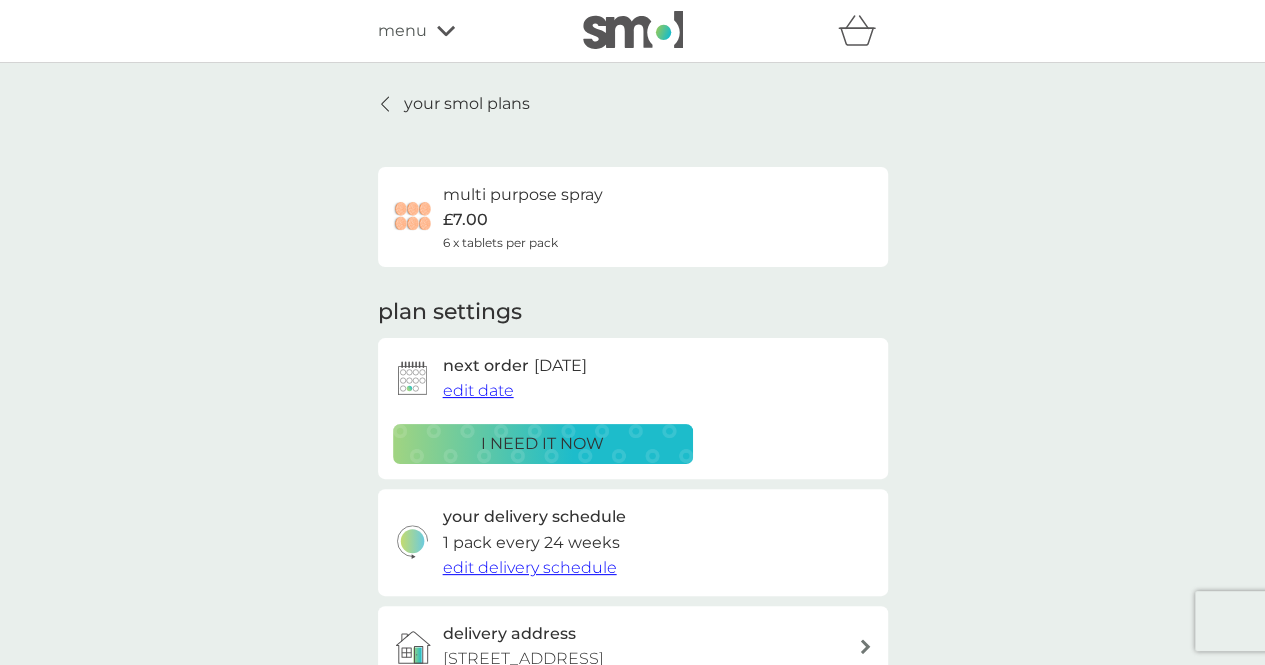 click on "edit delivery schedule" at bounding box center (530, 567) 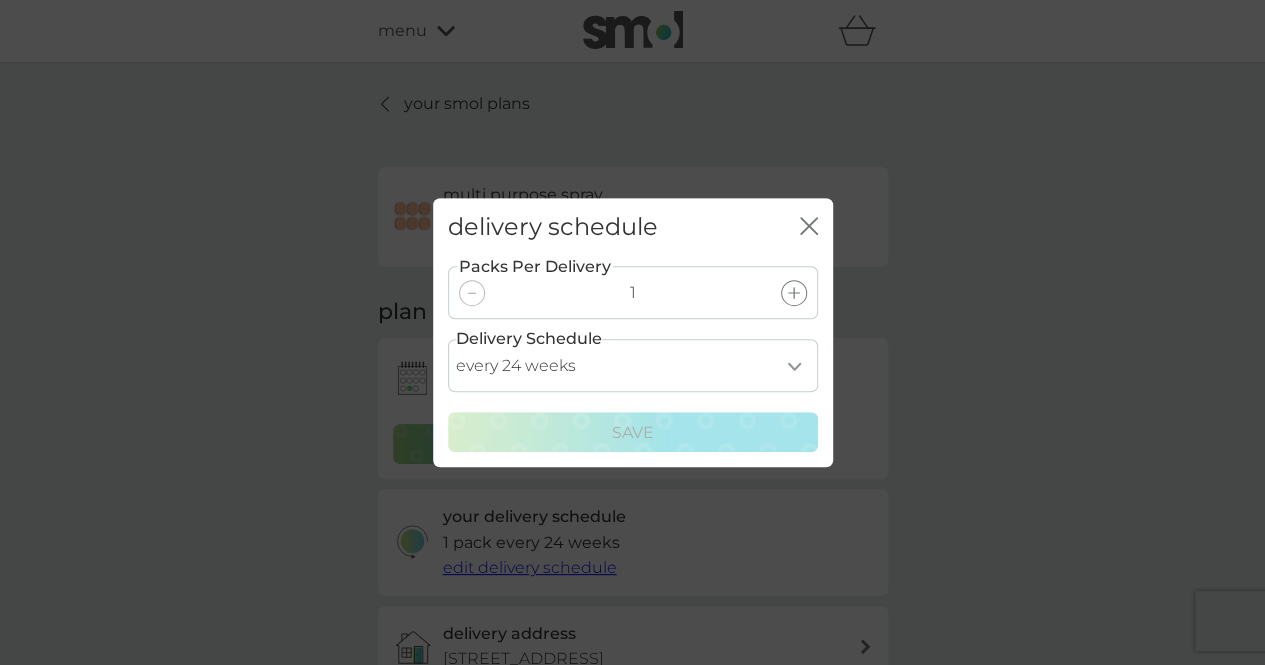 click on "close" at bounding box center (809, 227) 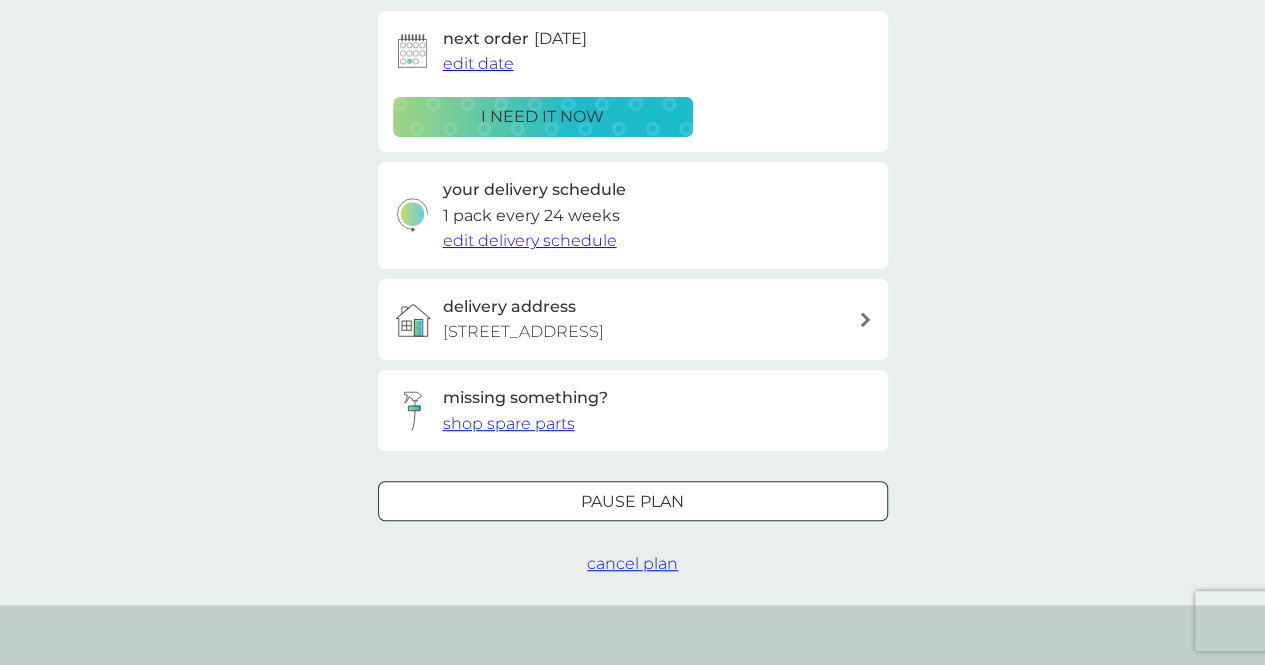 scroll, scrollTop: 400, scrollLeft: 0, axis: vertical 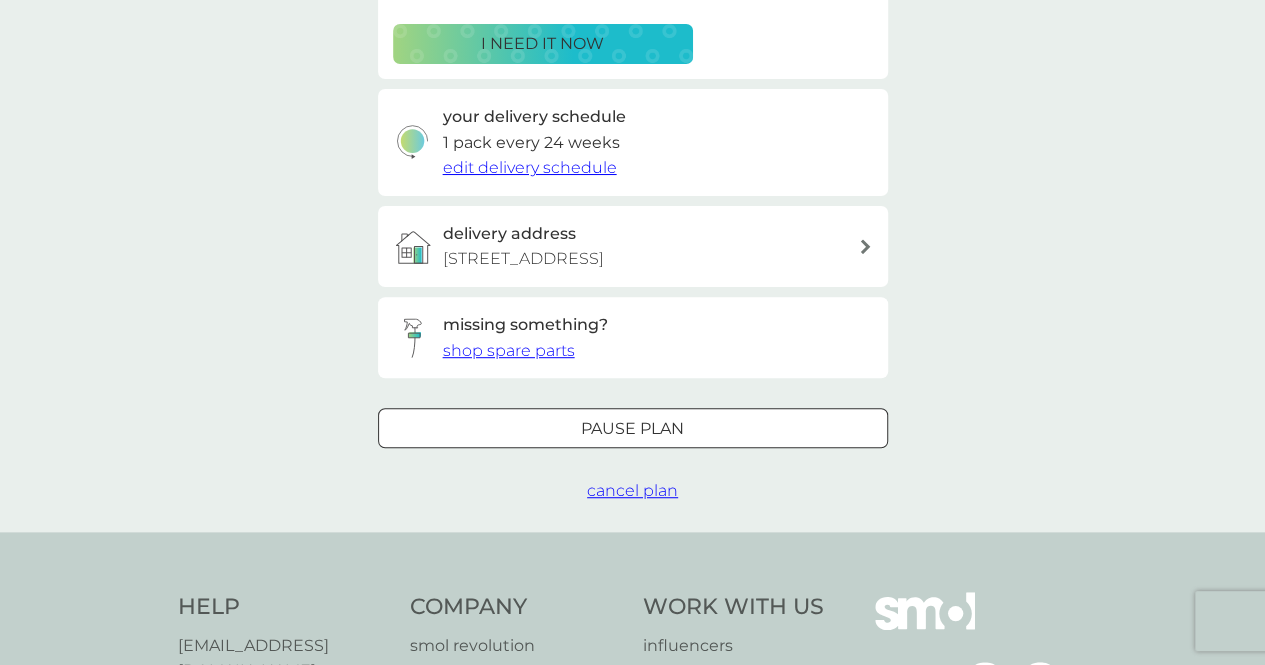 click on "cancel plan" at bounding box center [632, 490] 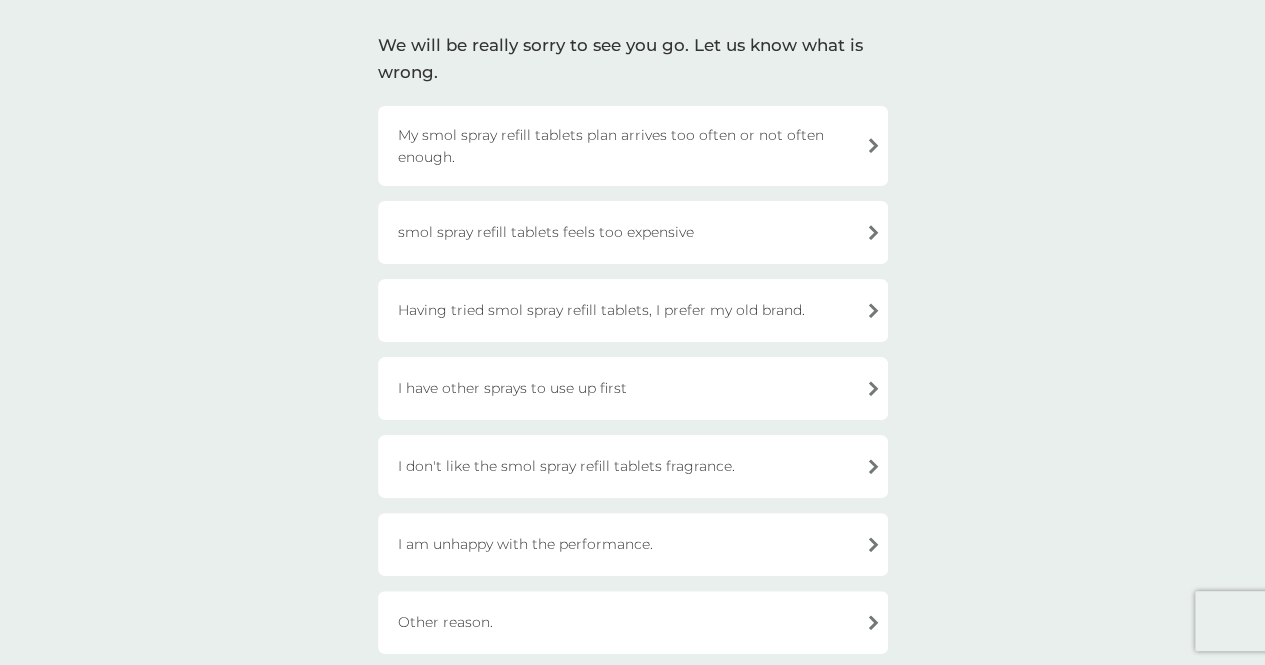 scroll, scrollTop: 100, scrollLeft: 0, axis: vertical 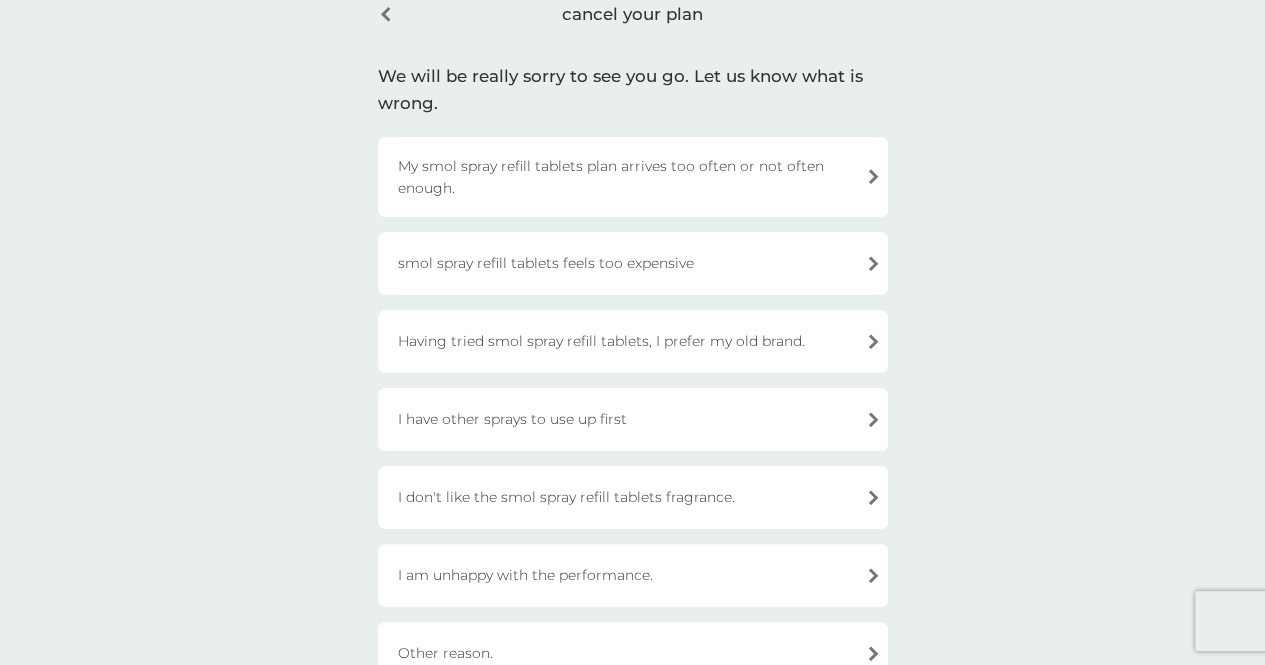 click on "My smol spray refill tablets plan arrives too often or not often enough." at bounding box center (633, 177) 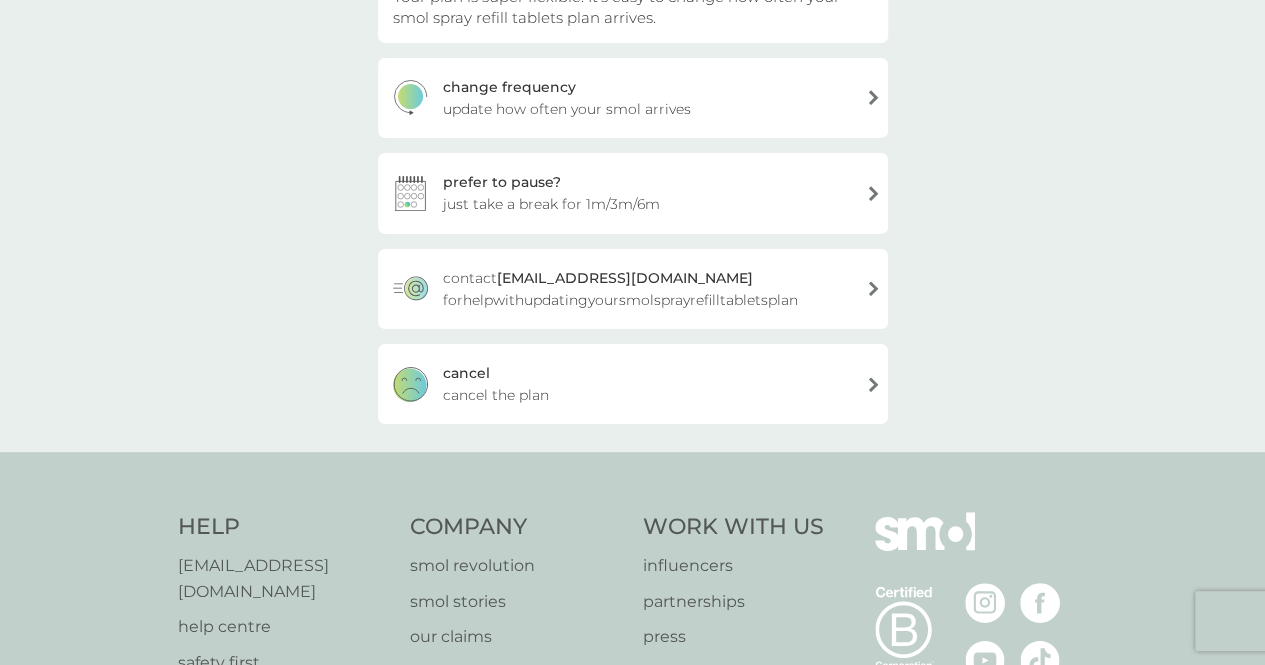 scroll, scrollTop: 300, scrollLeft: 0, axis: vertical 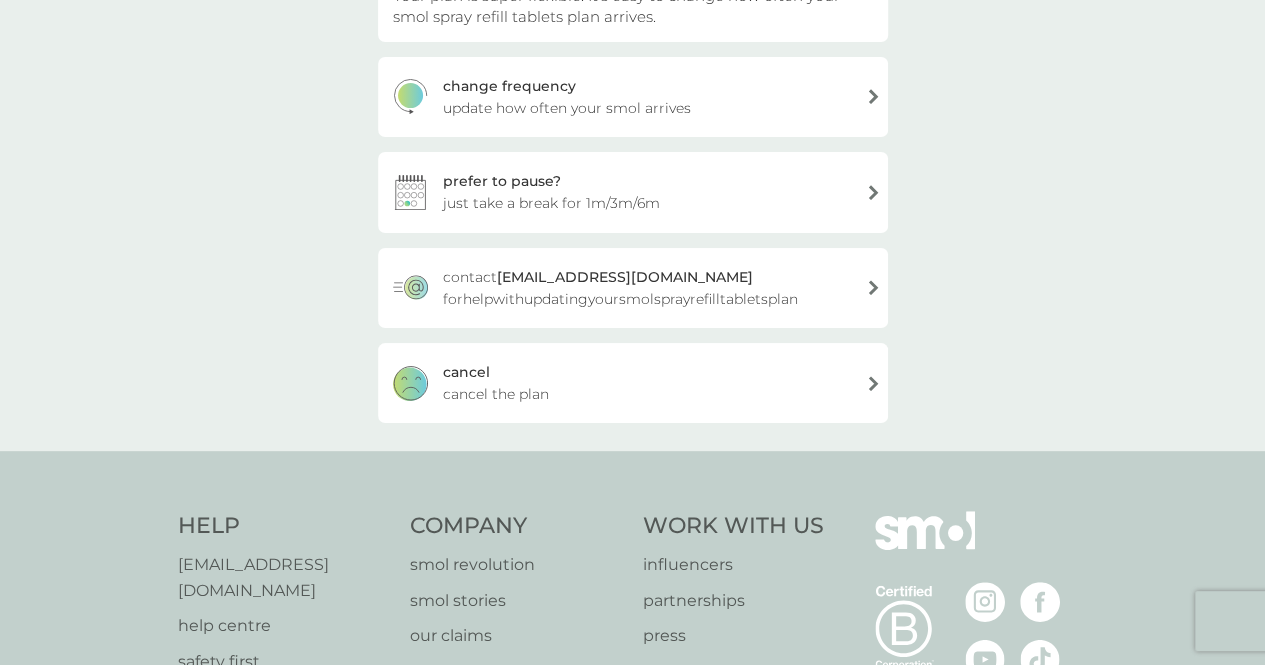 click on "cancel cancel the plan" at bounding box center (633, 383) 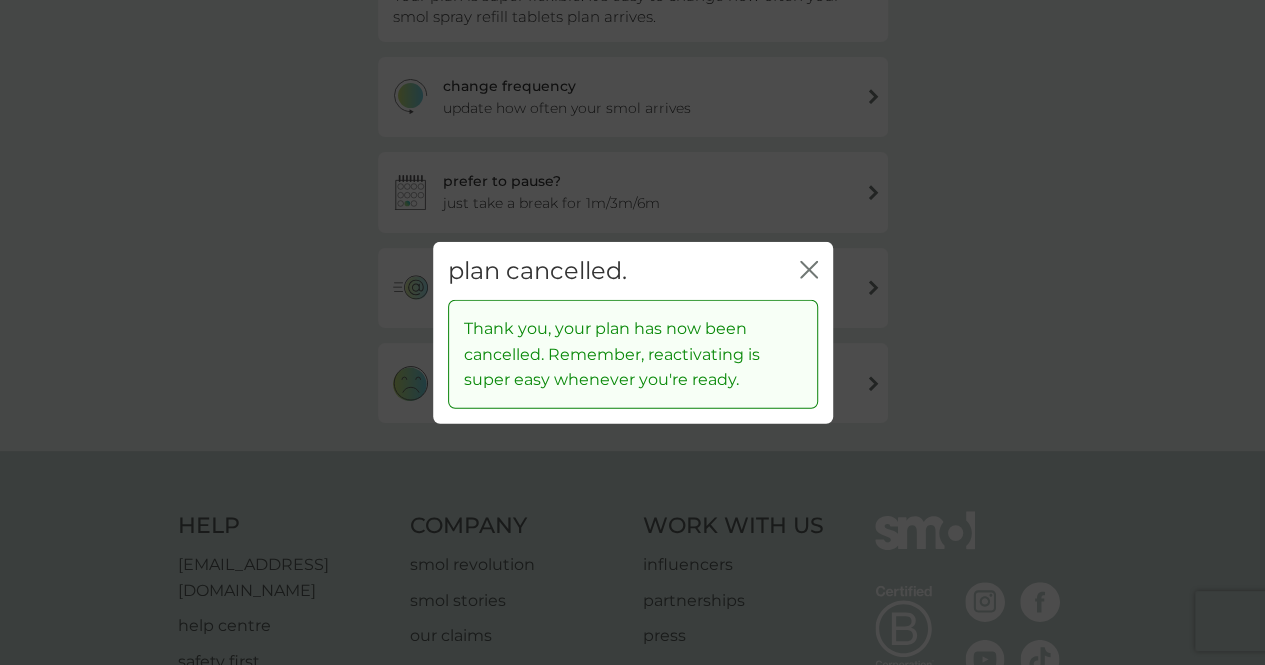 click on "close" 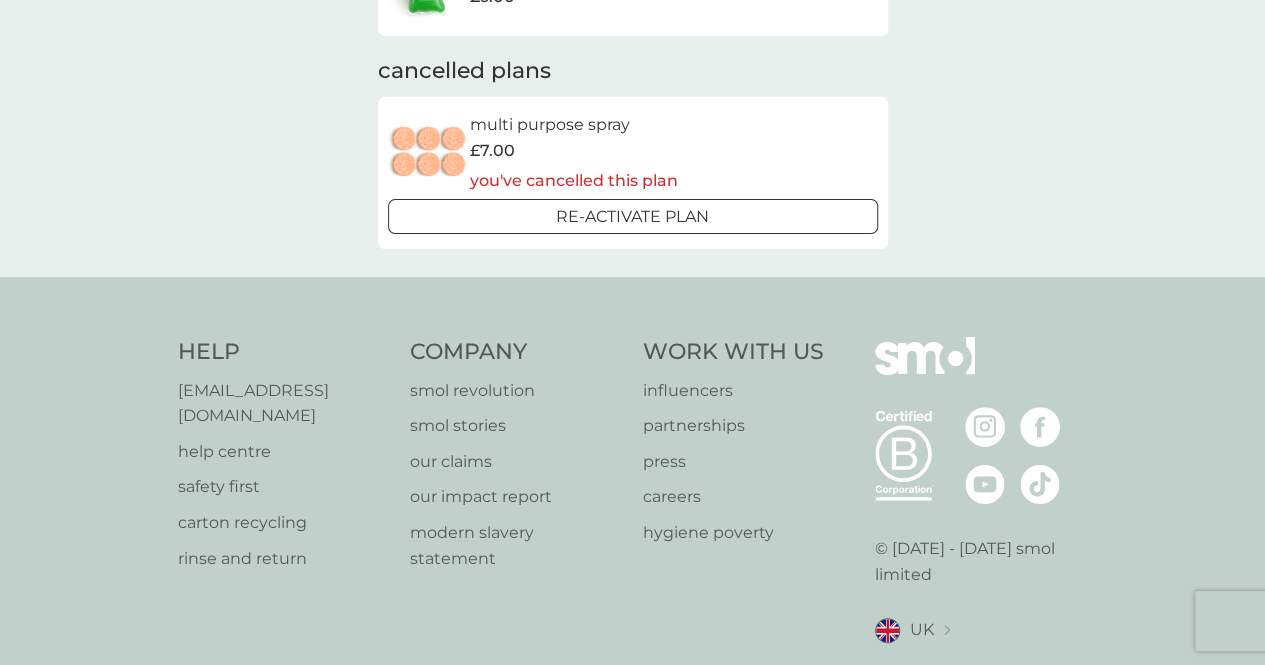 scroll, scrollTop: 0, scrollLeft: 0, axis: both 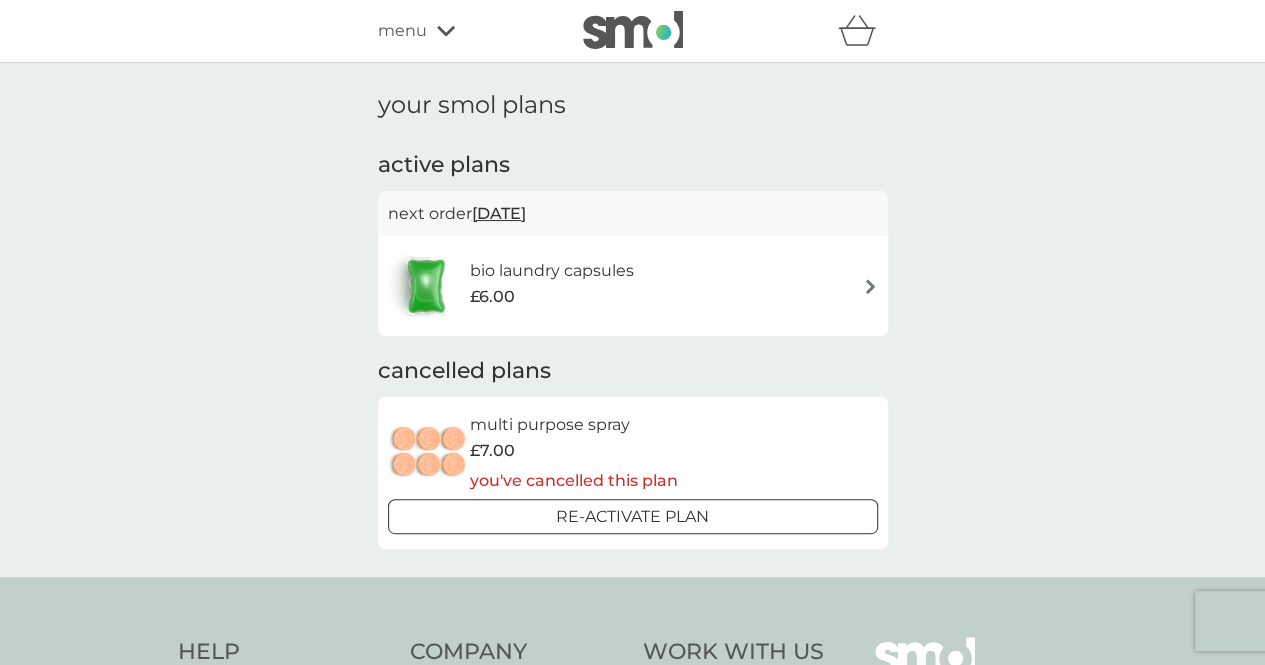 click on "menu" at bounding box center (463, 31) 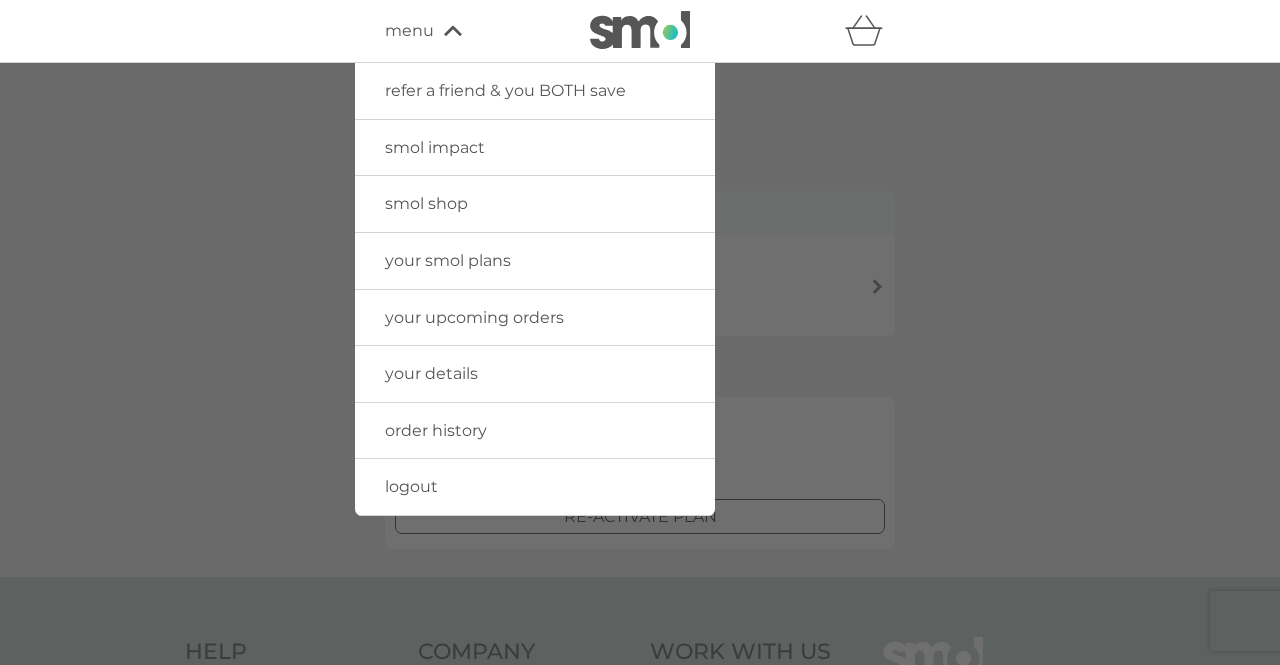 click on "smol shop" at bounding box center [426, 203] 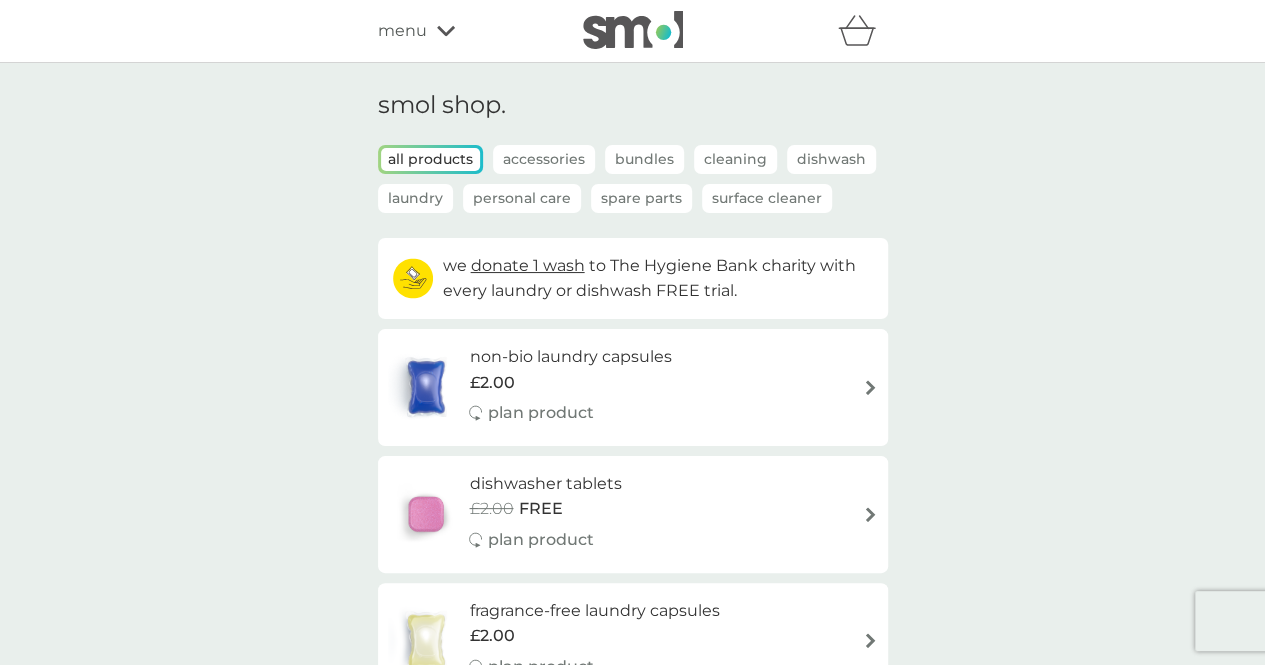 click on "Laundry" at bounding box center (415, 198) 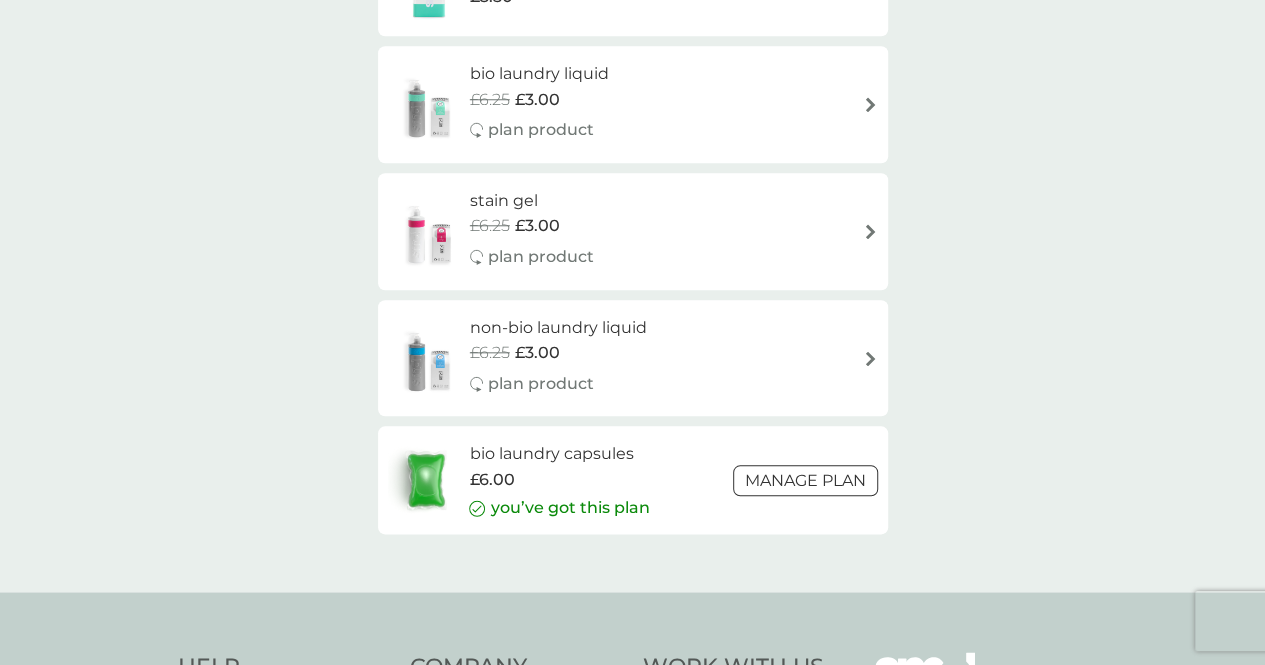 scroll, scrollTop: 600, scrollLeft: 0, axis: vertical 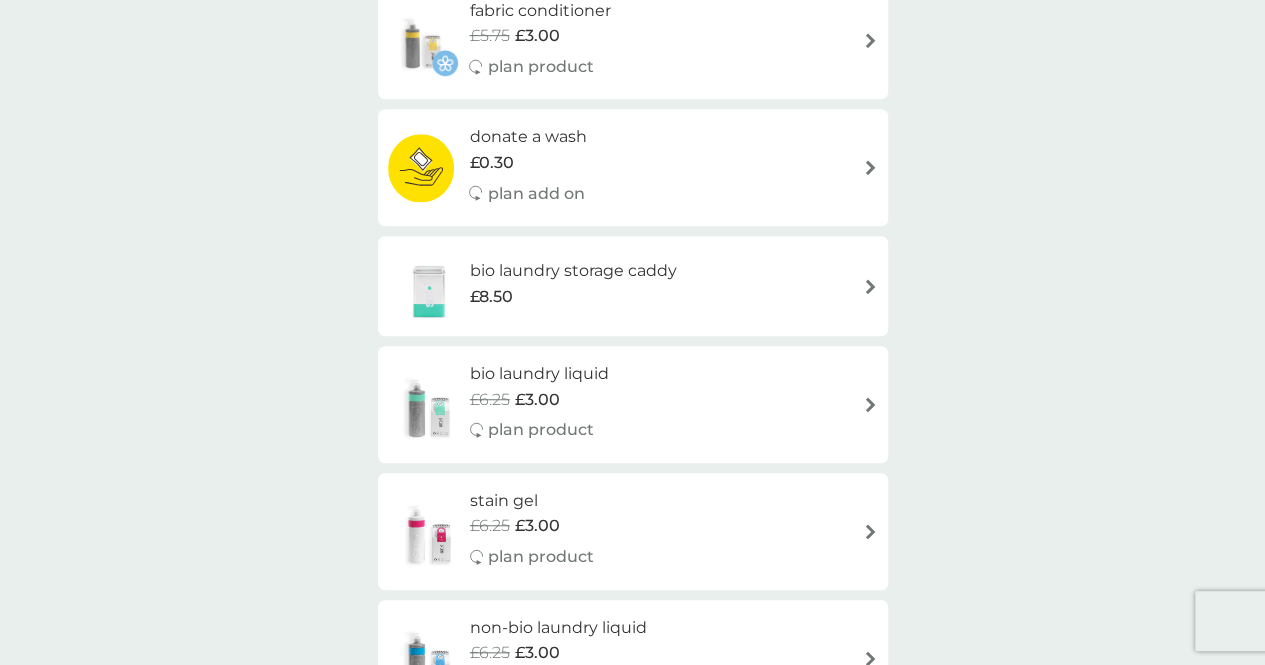 click on "bio laundry liquid £6.25 £3.00 plan product" at bounding box center (633, 404) 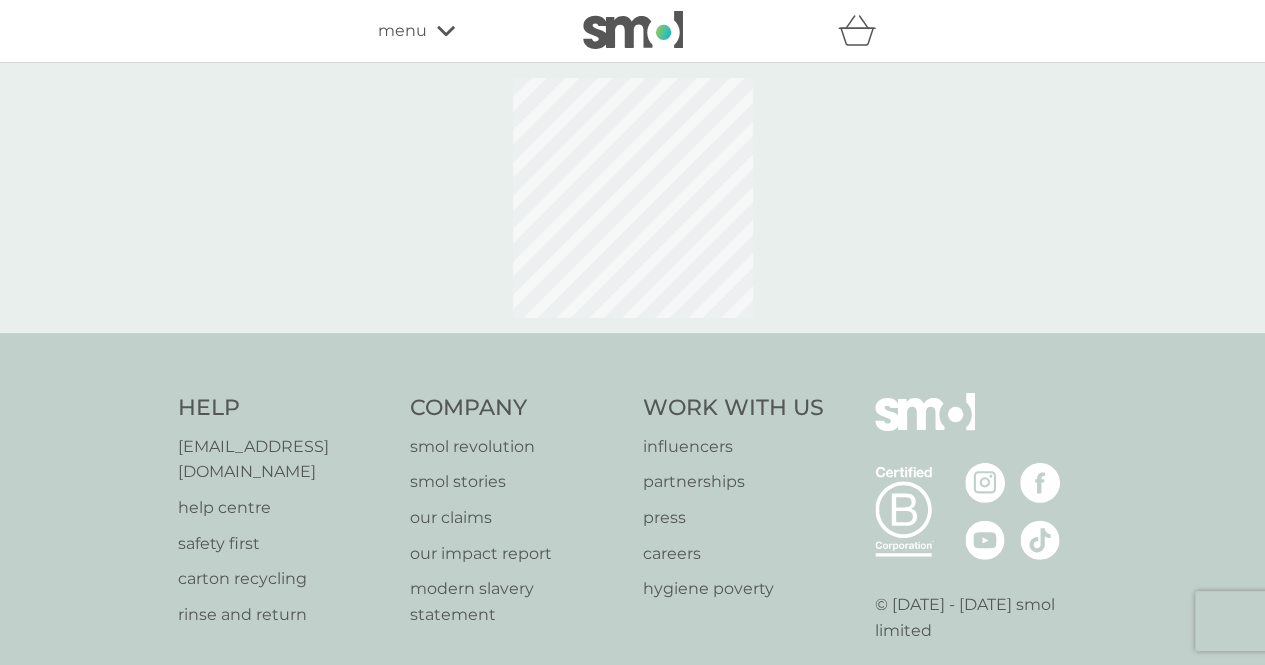 select on "91" 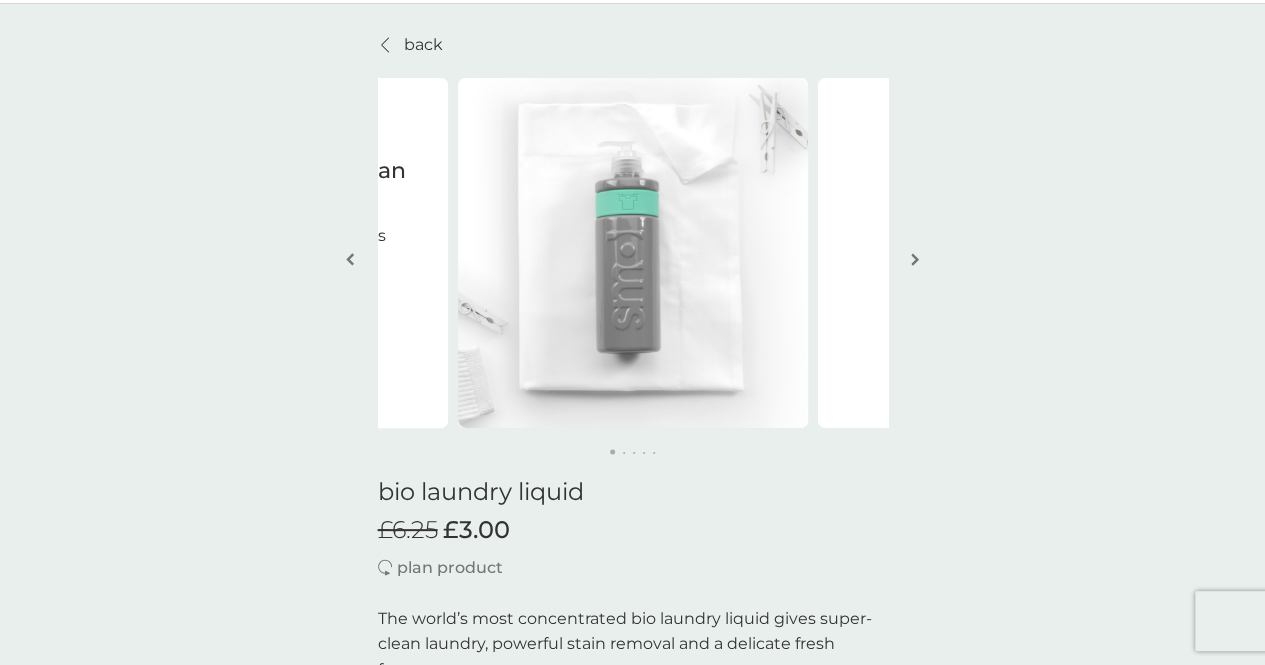 scroll, scrollTop: 0, scrollLeft: 0, axis: both 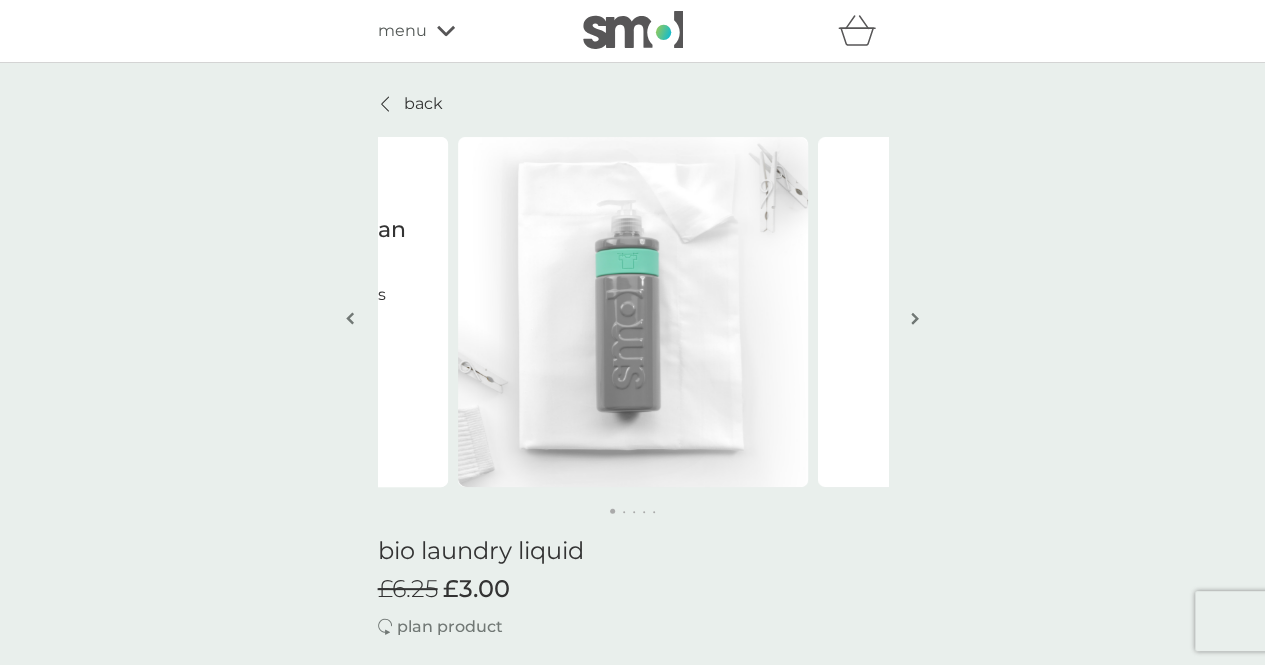 click at bounding box center [915, 318] 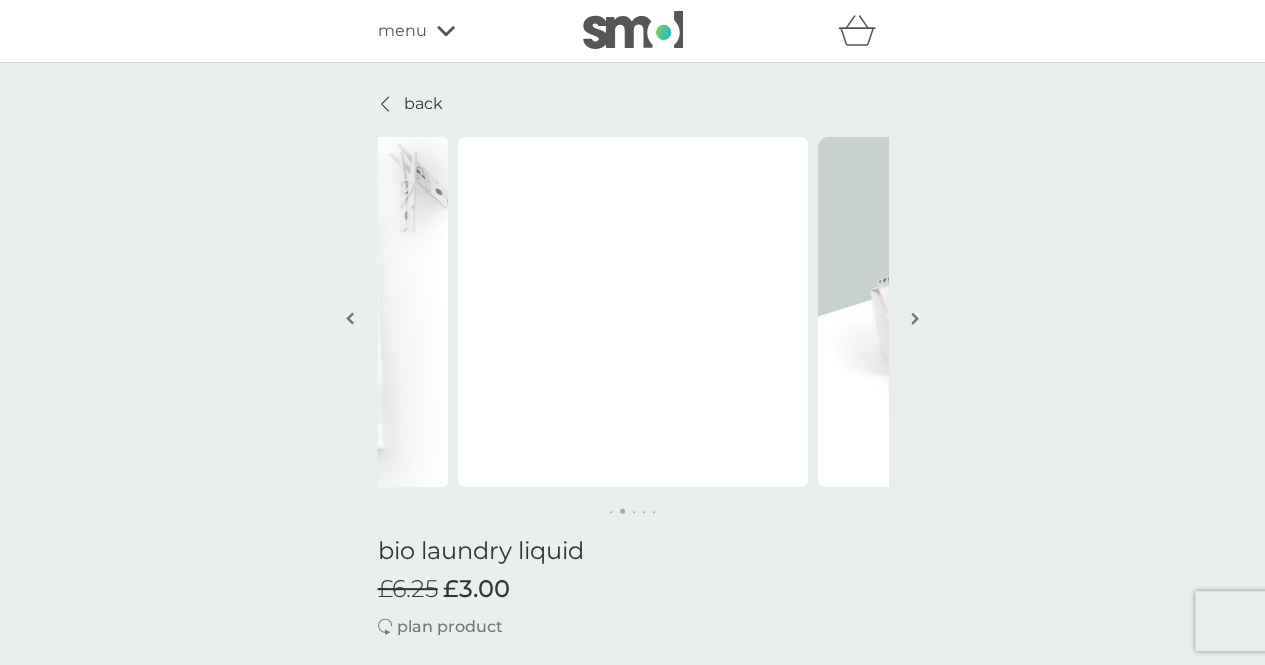 click at bounding box center [915, 318] 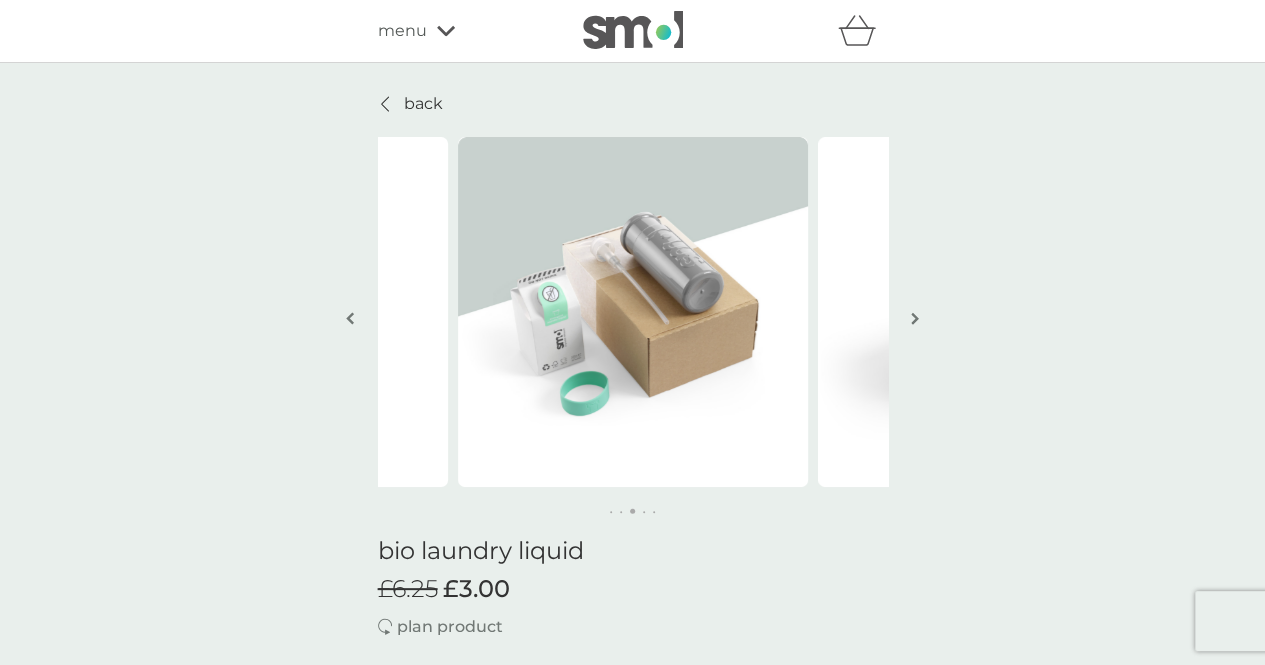 click 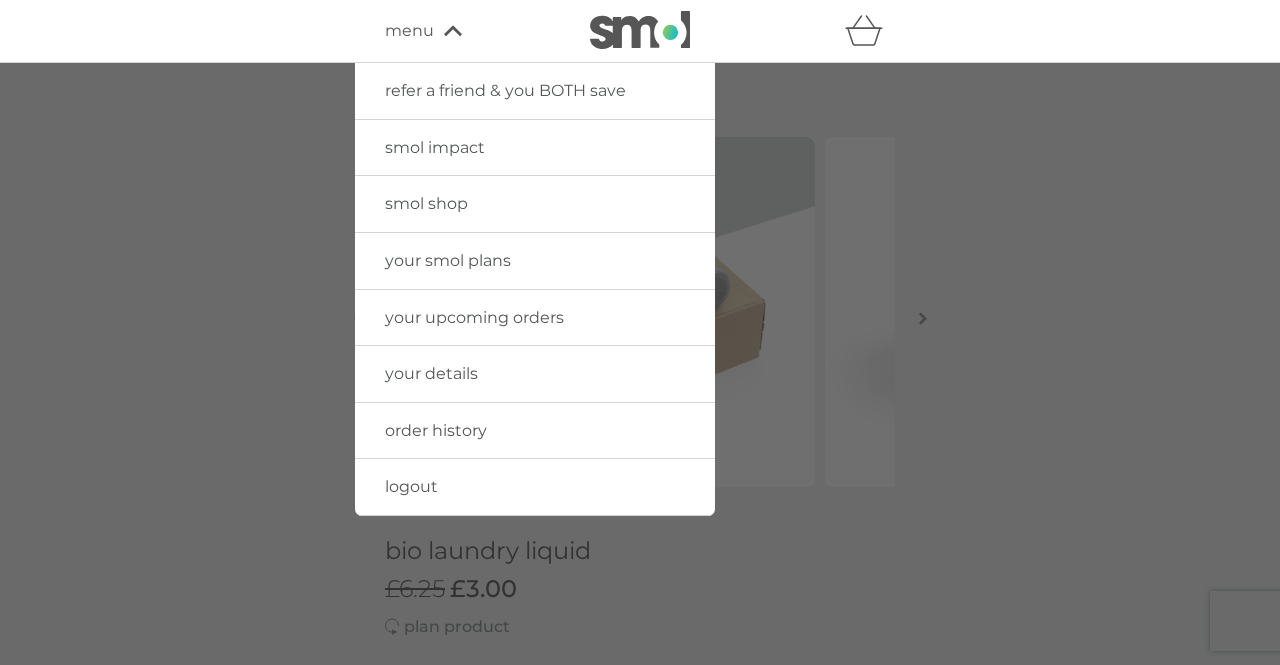 click 